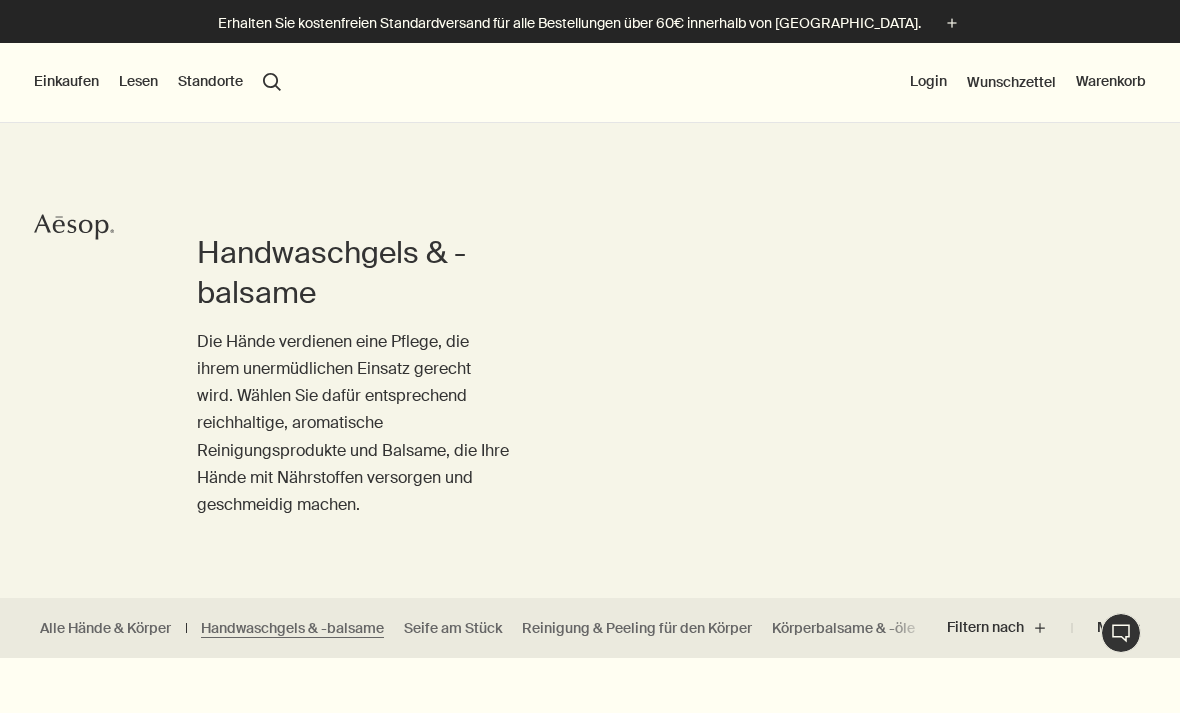 scroll, scrollTop: 0, scrollLeft: 0, axis: both 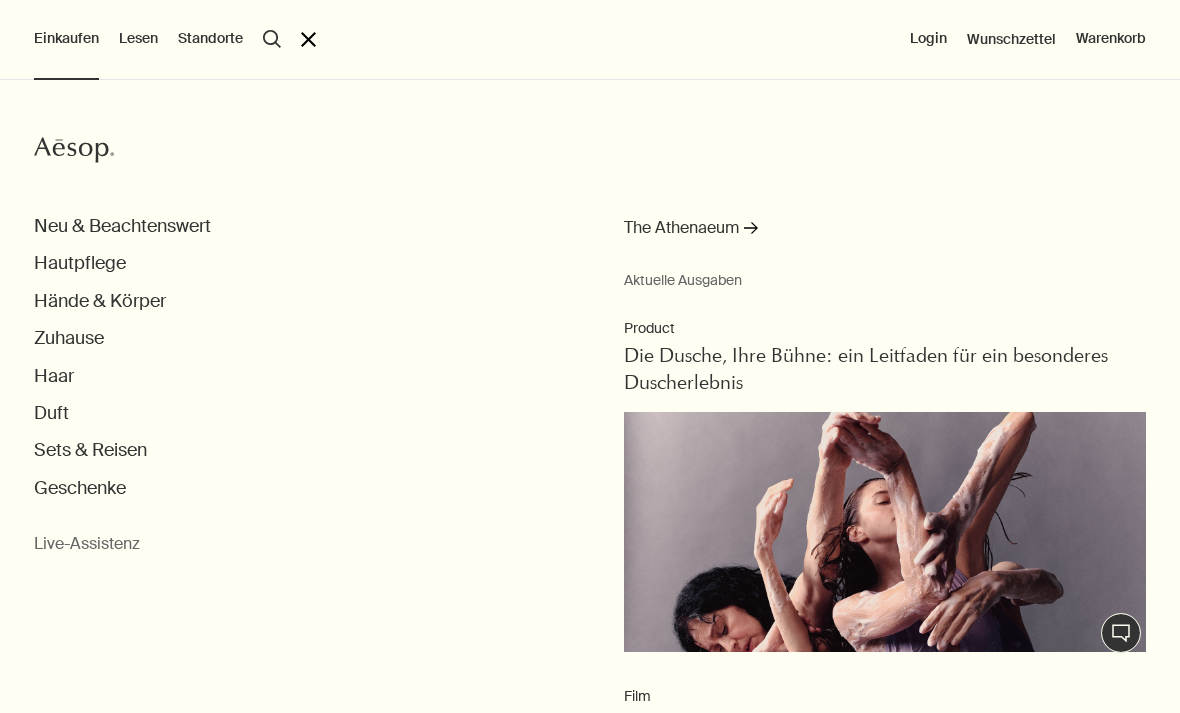 click on "Hände & Körper" at bounding box center [100, 301] 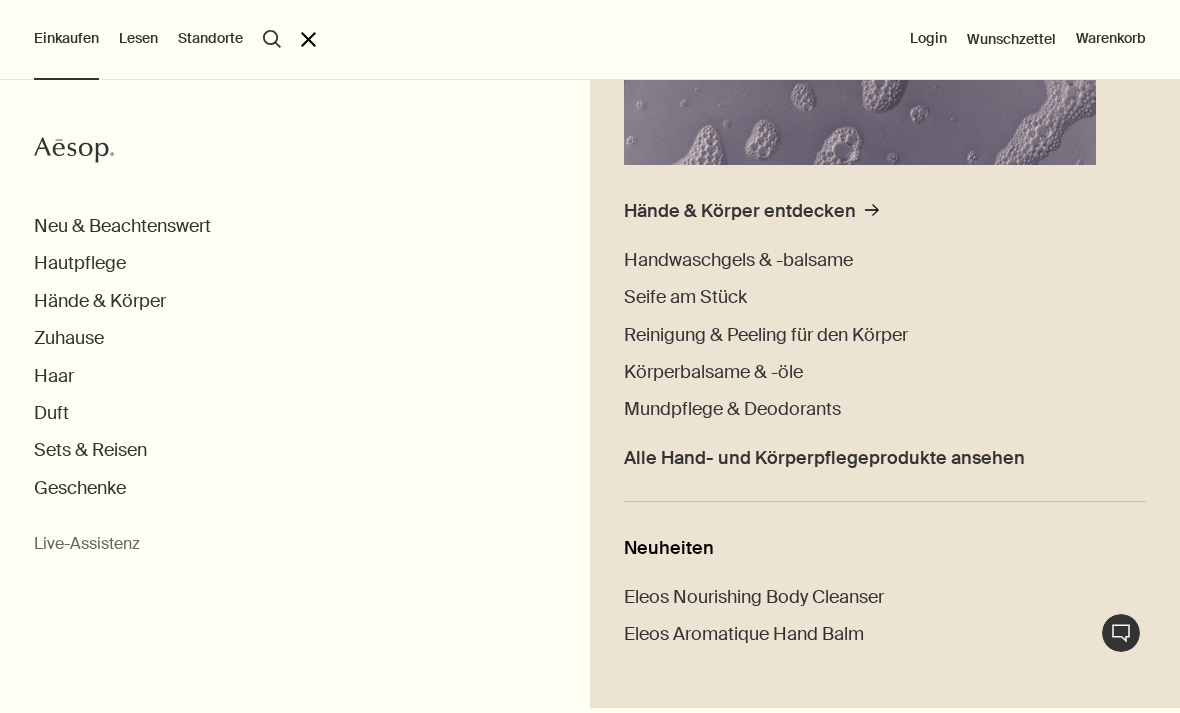 scroll, scrollTop: 413, scrollLeft: 0, axis: vertical 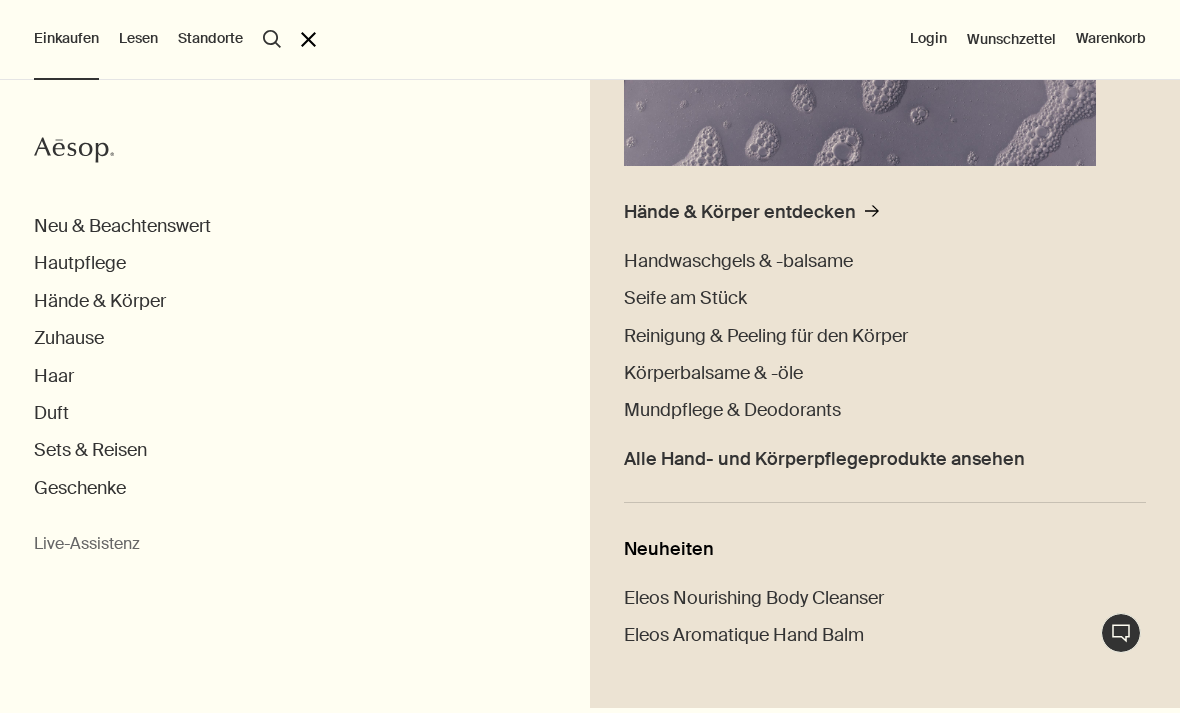 click on "Handwaschgels & -balsame" at bounding box center (738, 261) 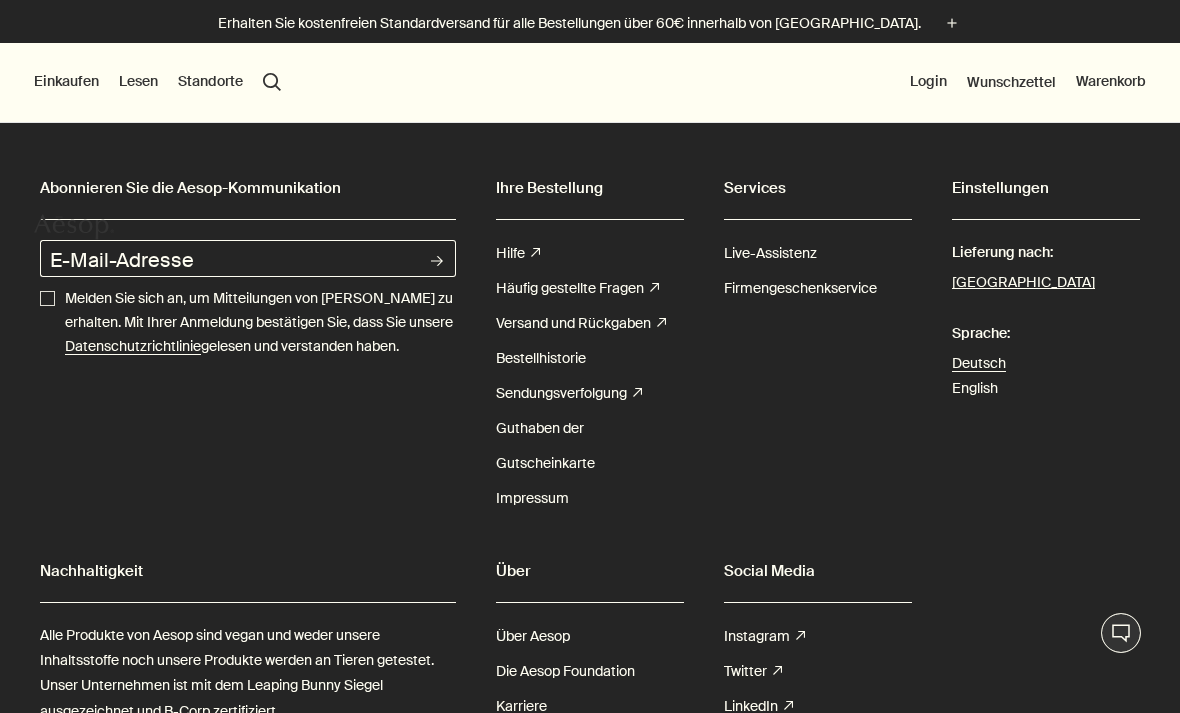 scroll, scrollTop: 0, scrollLeft: 0, axis: both 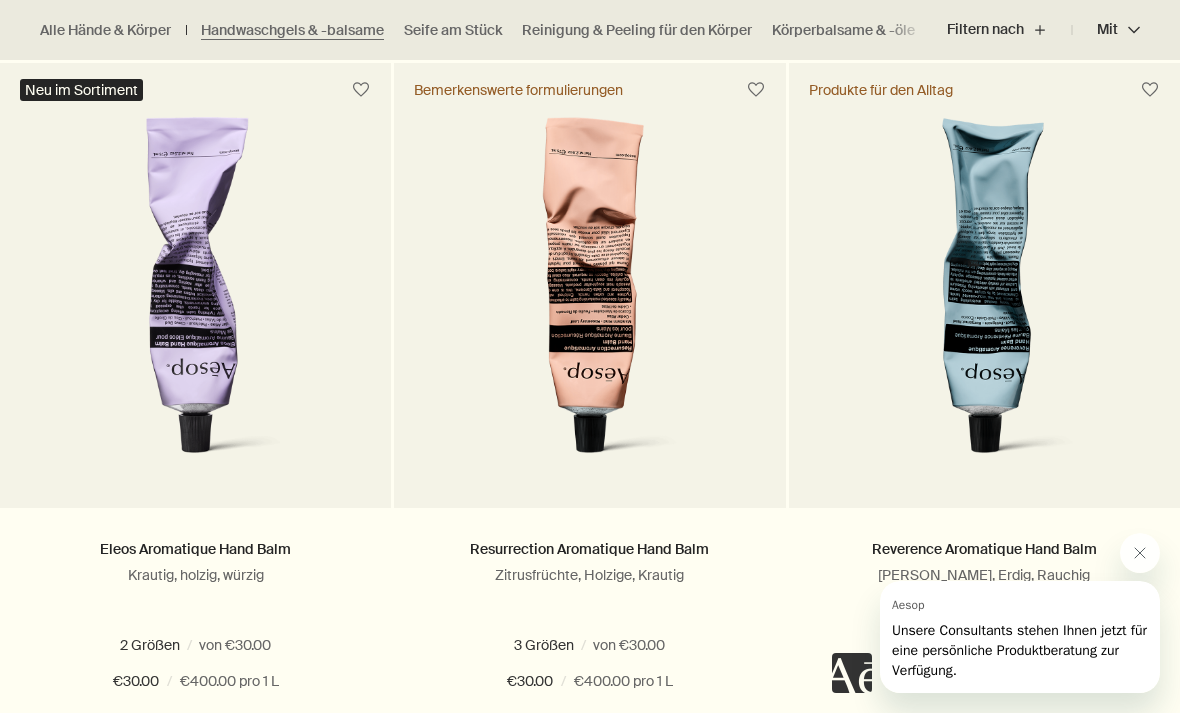 click at bounding box center (1140, 553) 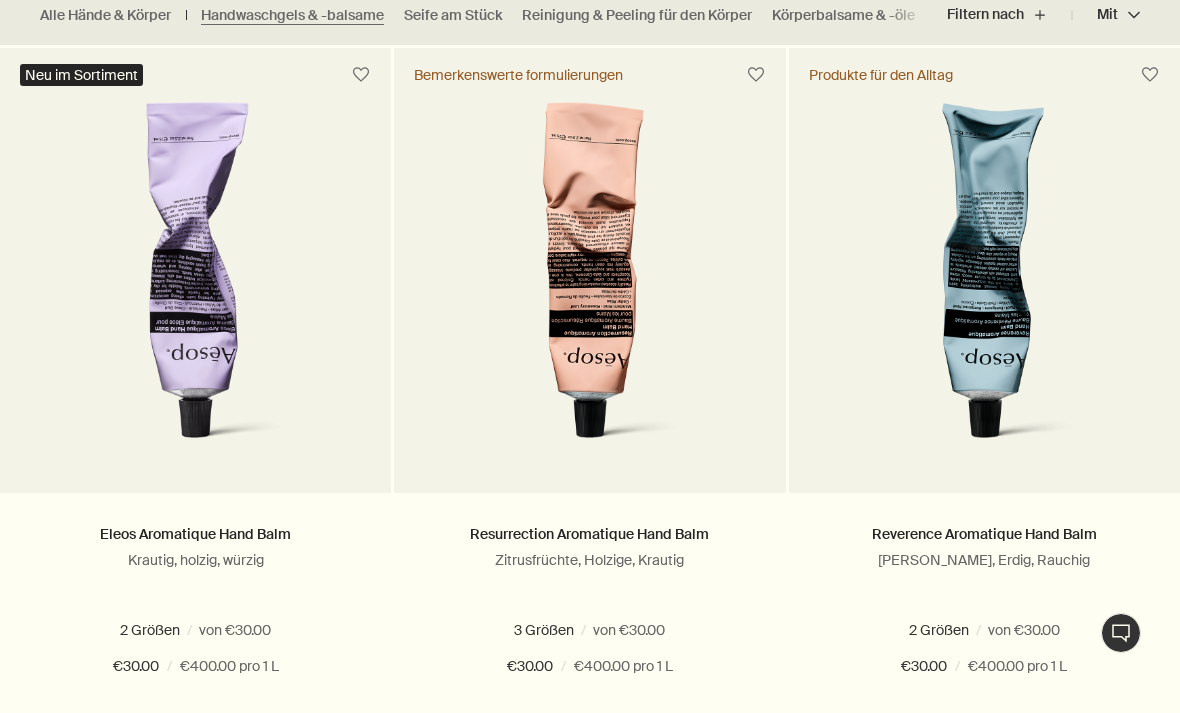 scroll, scrollTop: 613, scrollLeft: 0, axis: vertical 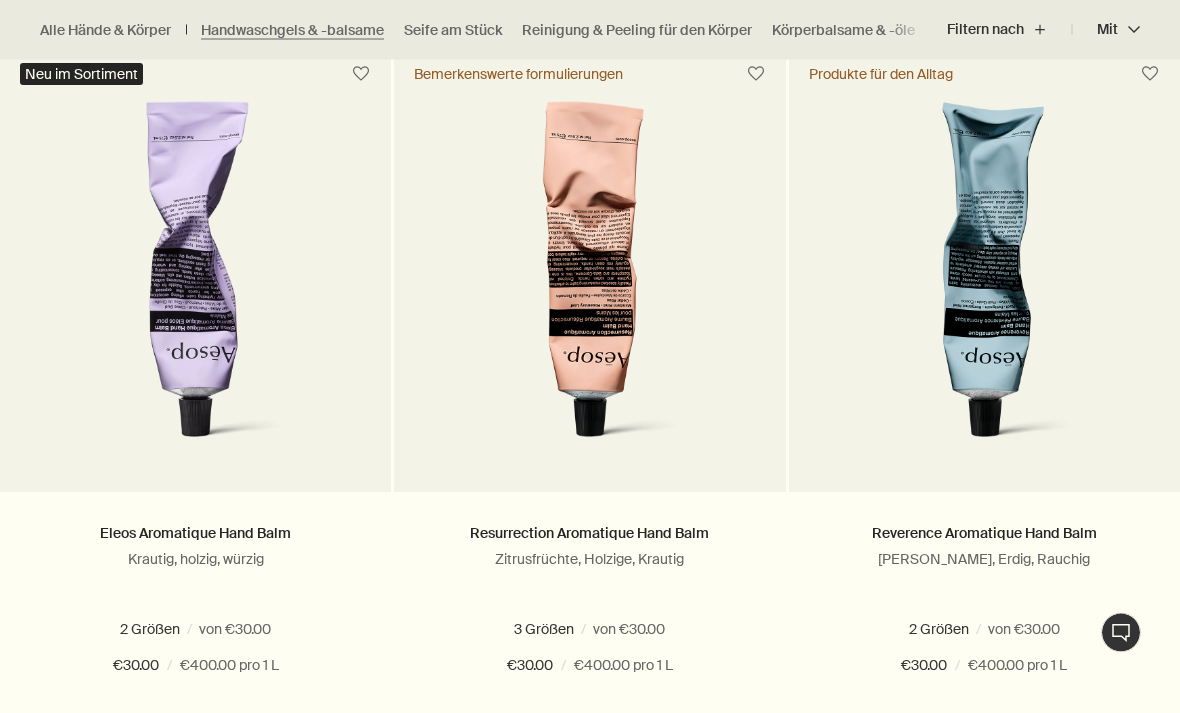 click at bounding box center [997, 630] 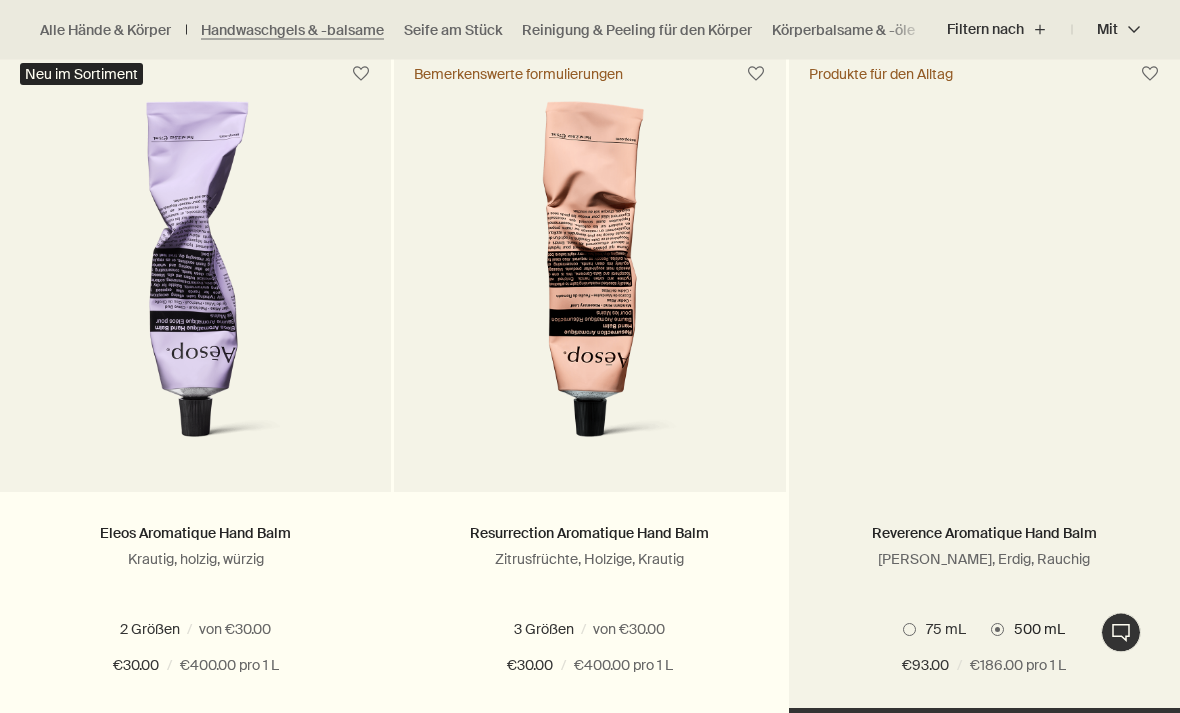 scroll, scrollTop: 614, scrollLeft: 0, axis: vertical 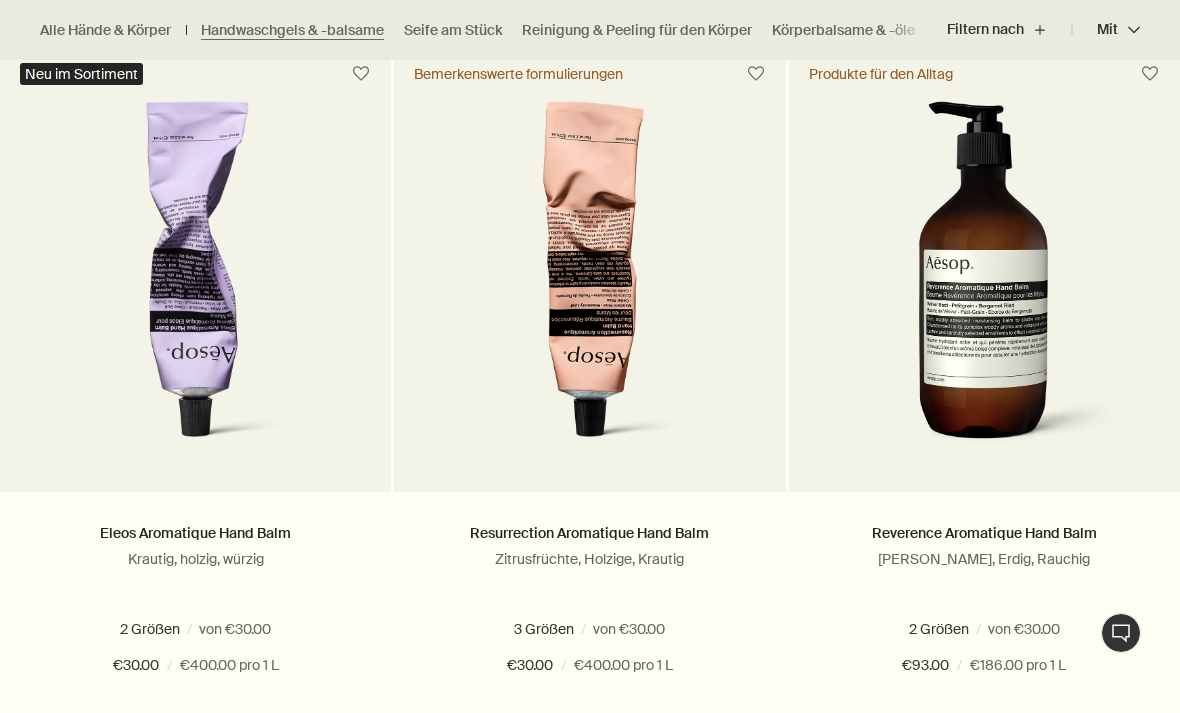 click at bounding box center [909, 629] 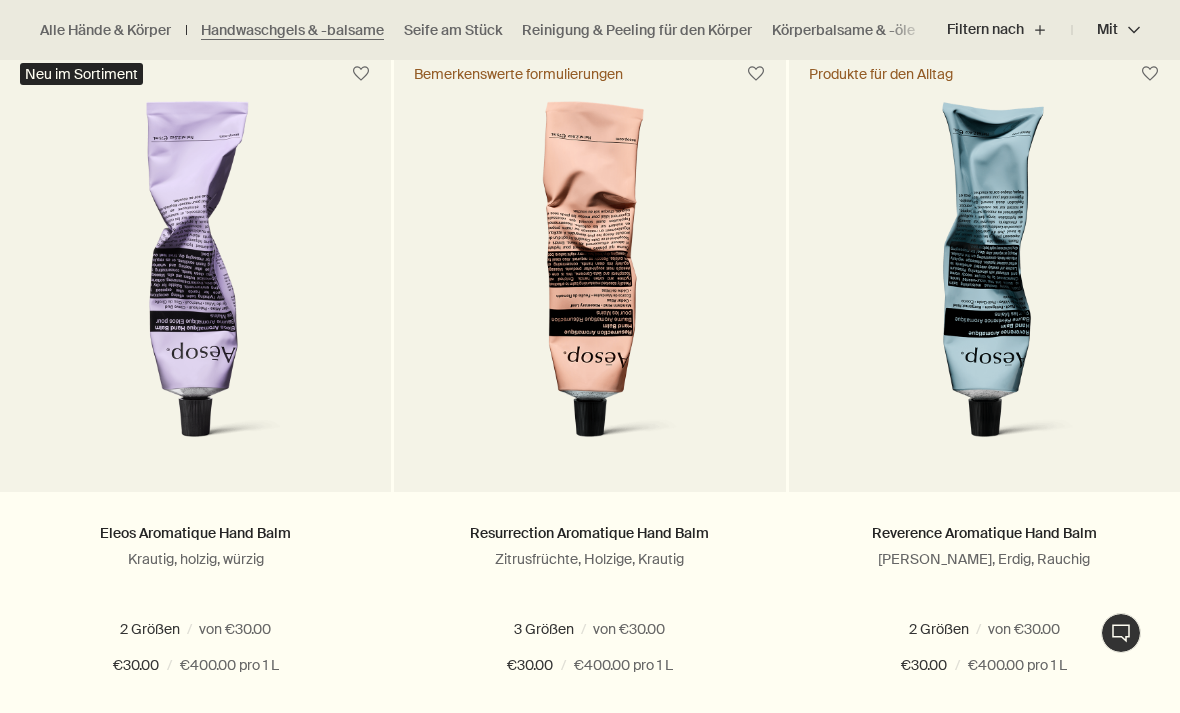 click at bounding box center [984, 281] 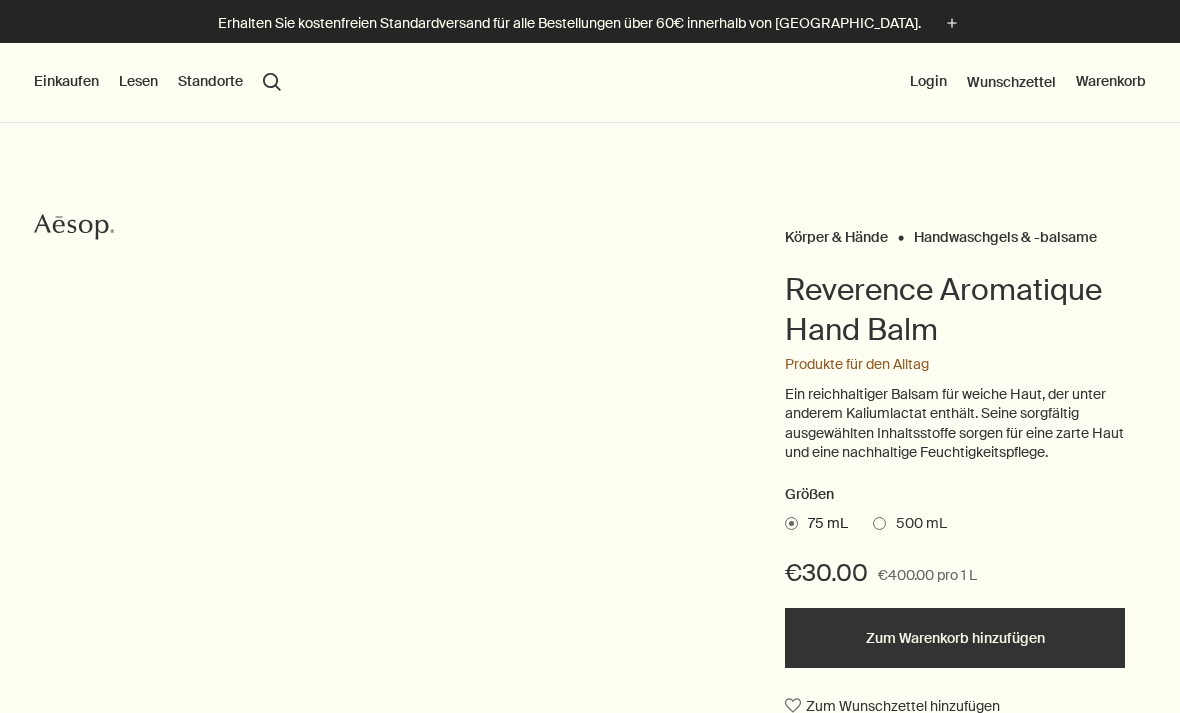 scroll, scrollTop: 0, scrollLeft: 0, axis: both 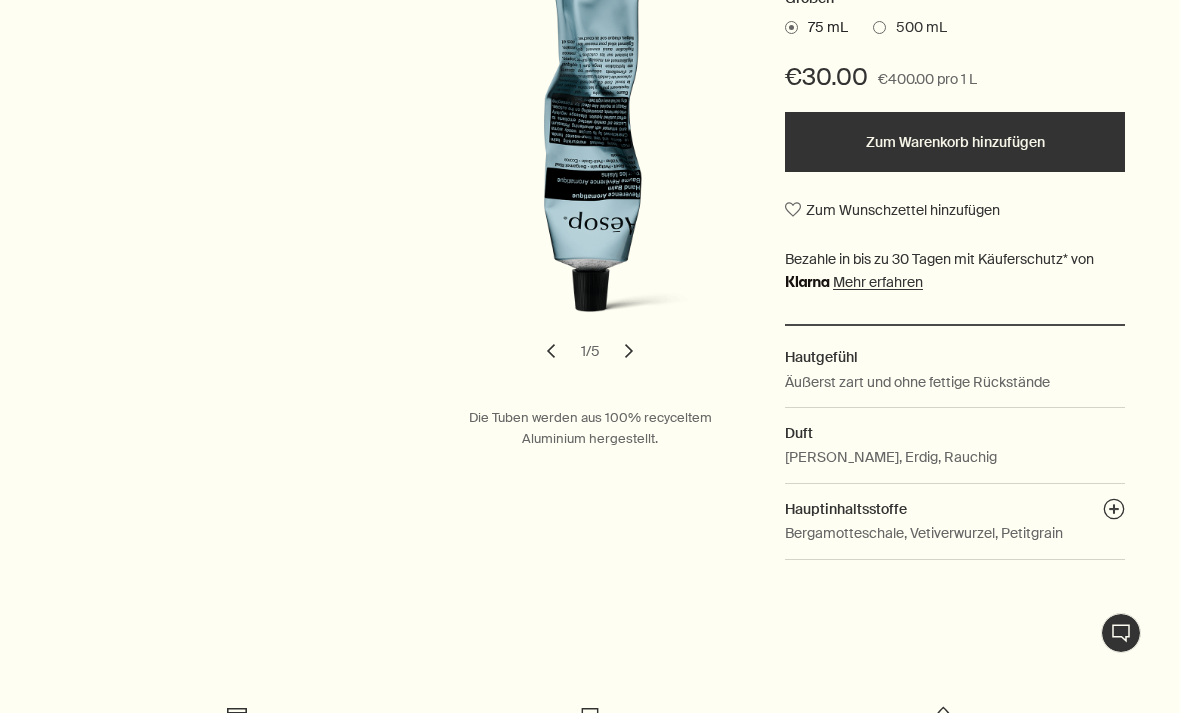 click on "plusAndCloseWithCircle" at bounding box center (1114, 512) 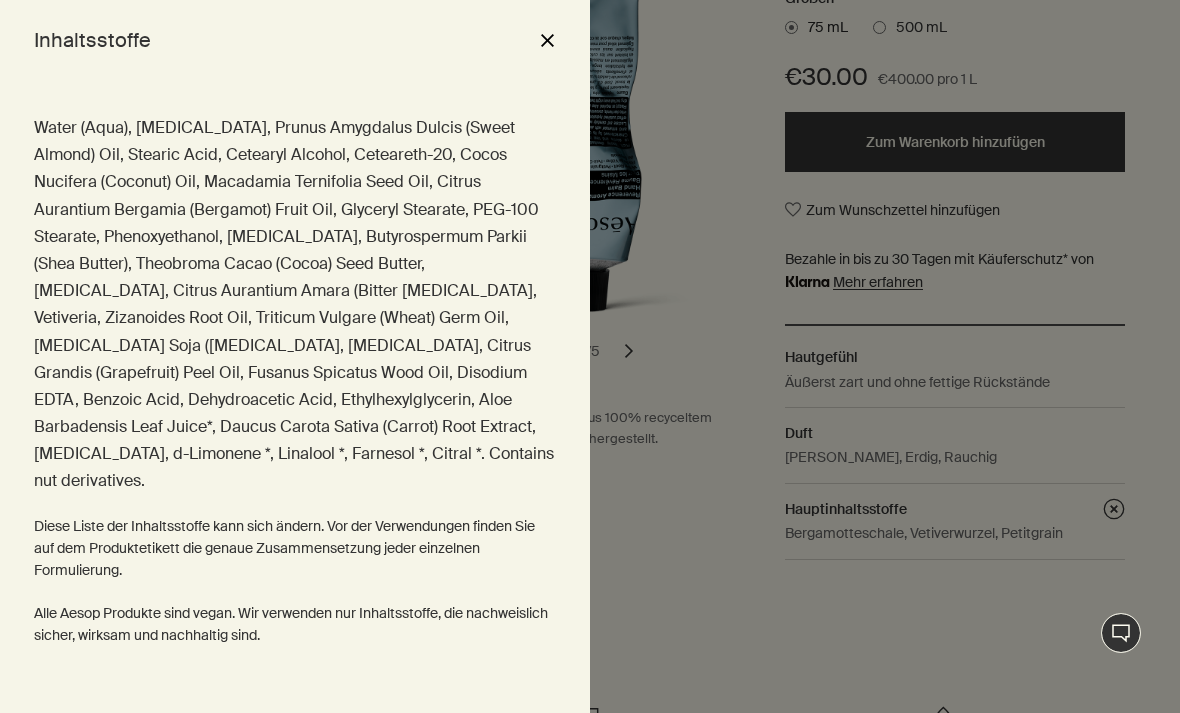 click at bounding box center [590, 356] 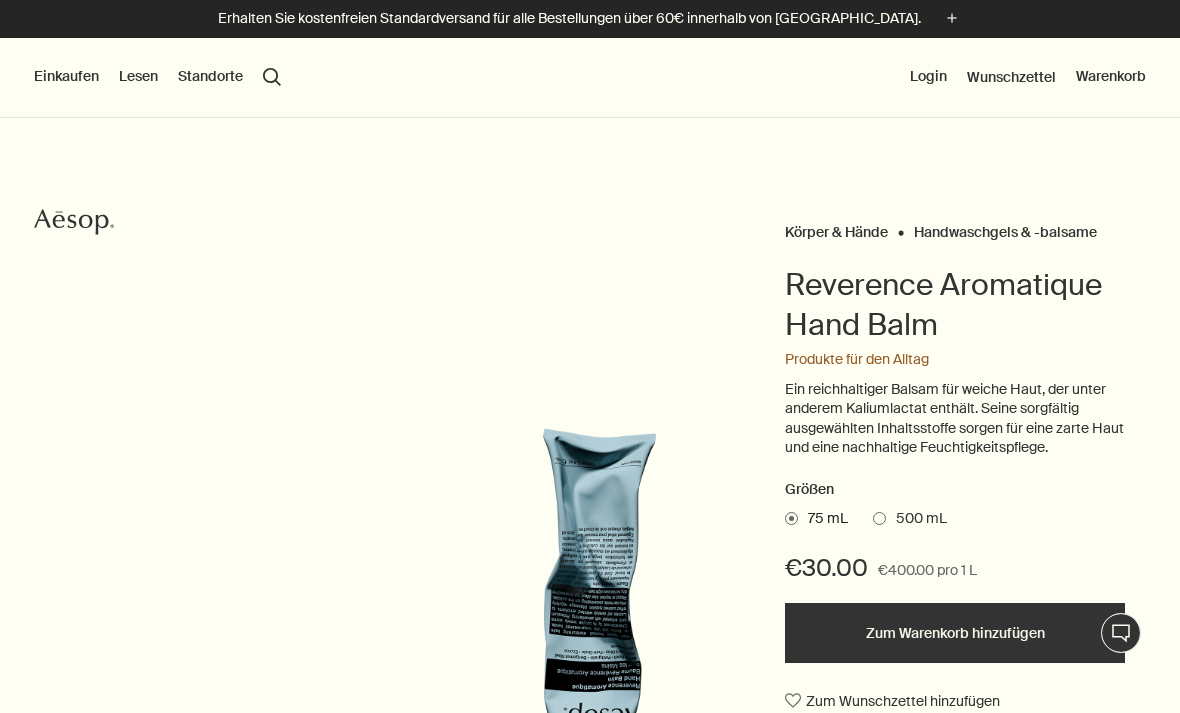 scroll, scrollTop: 0, scrollLeft: 0, axis: both 